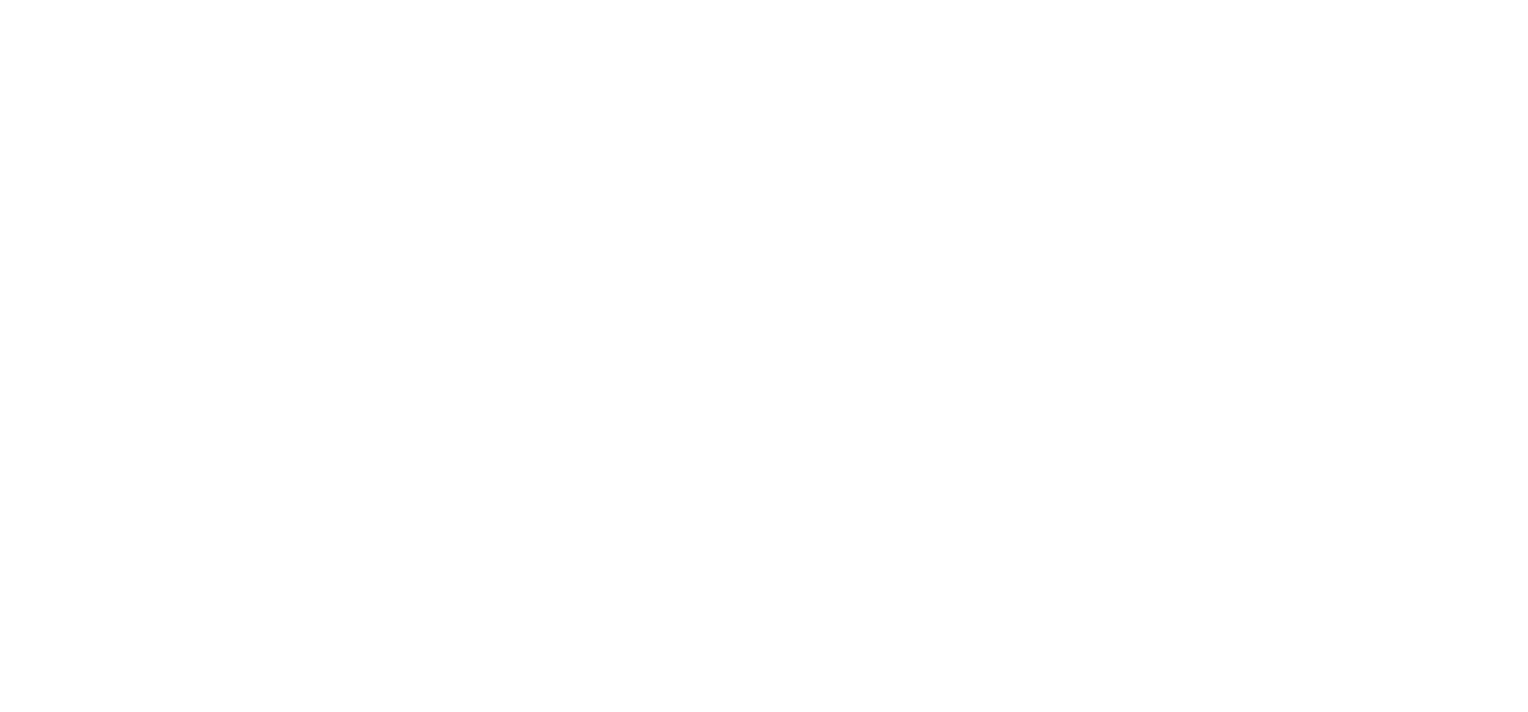 scroll, scrollTop: 0, scrollLeft: 0, axis: both 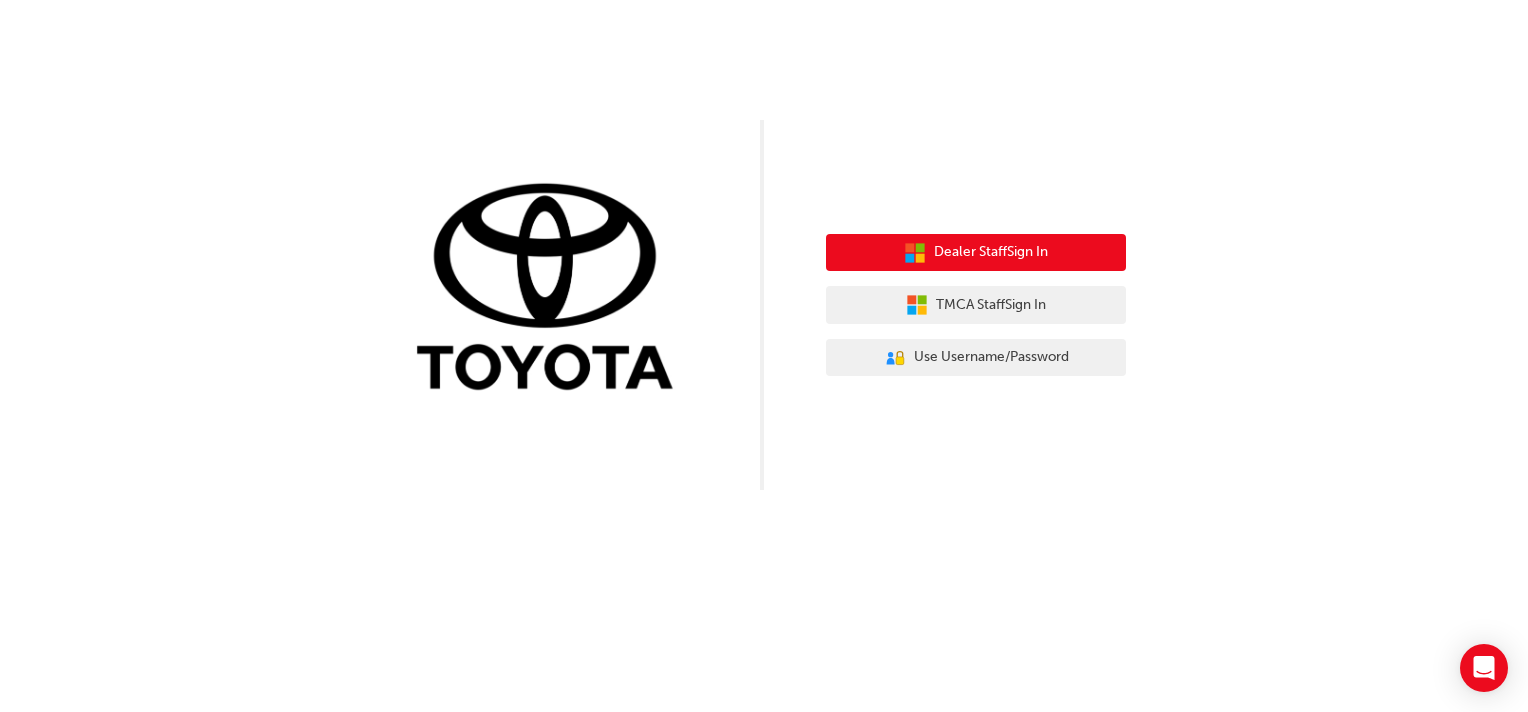 click on "Dealer Staff  Sign In" at bounding box center (991, 252) 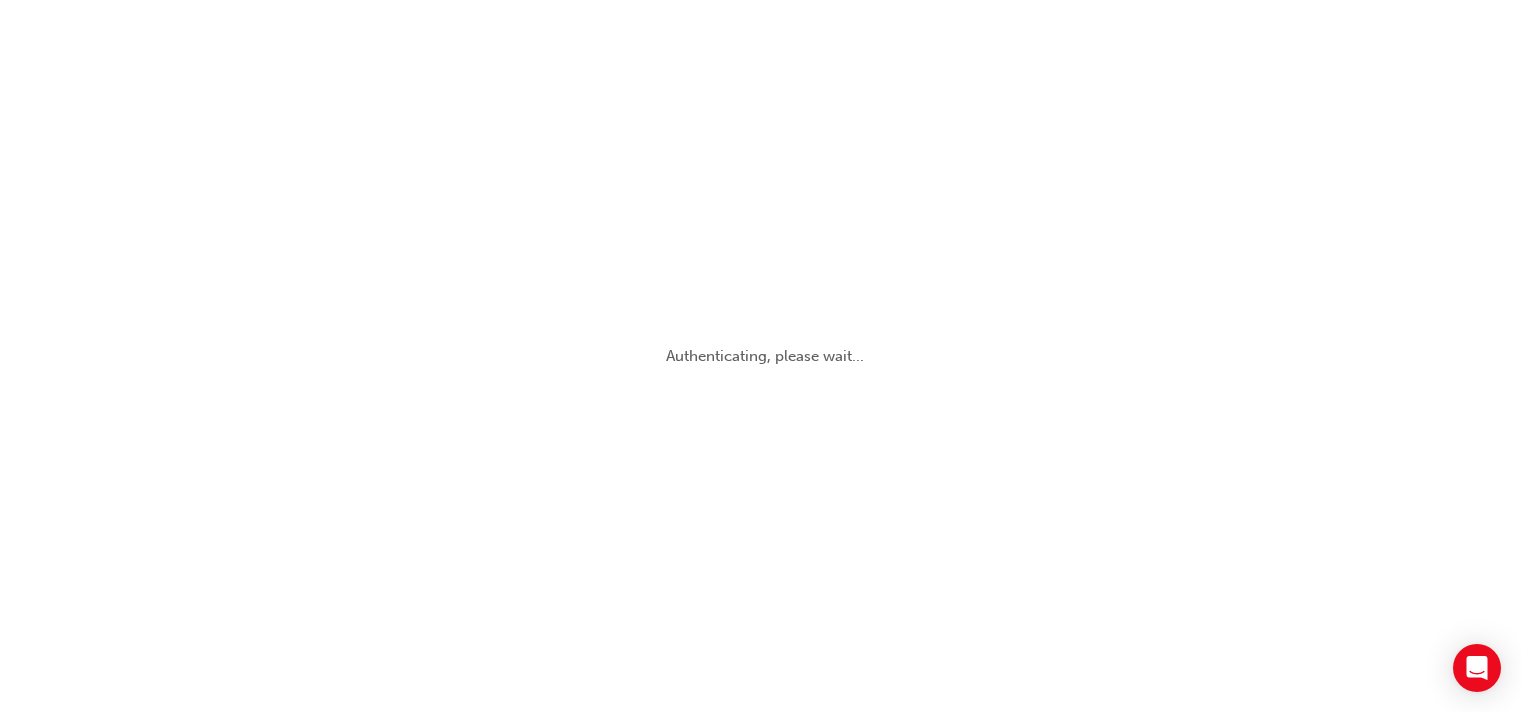 scroll, scrollTop: 0, scrollLeft: 0, axis: both 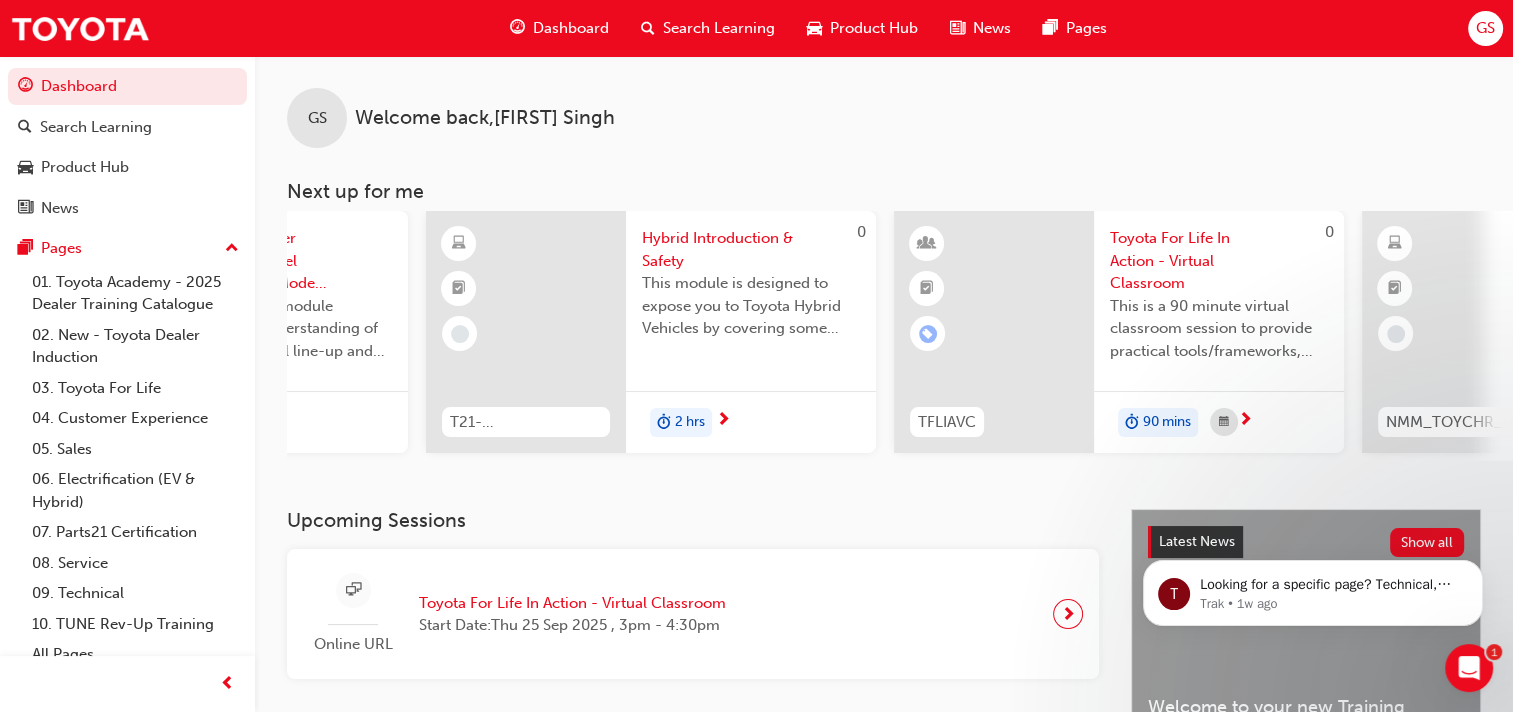 click on "GS" at bounding box center [1485, 28] 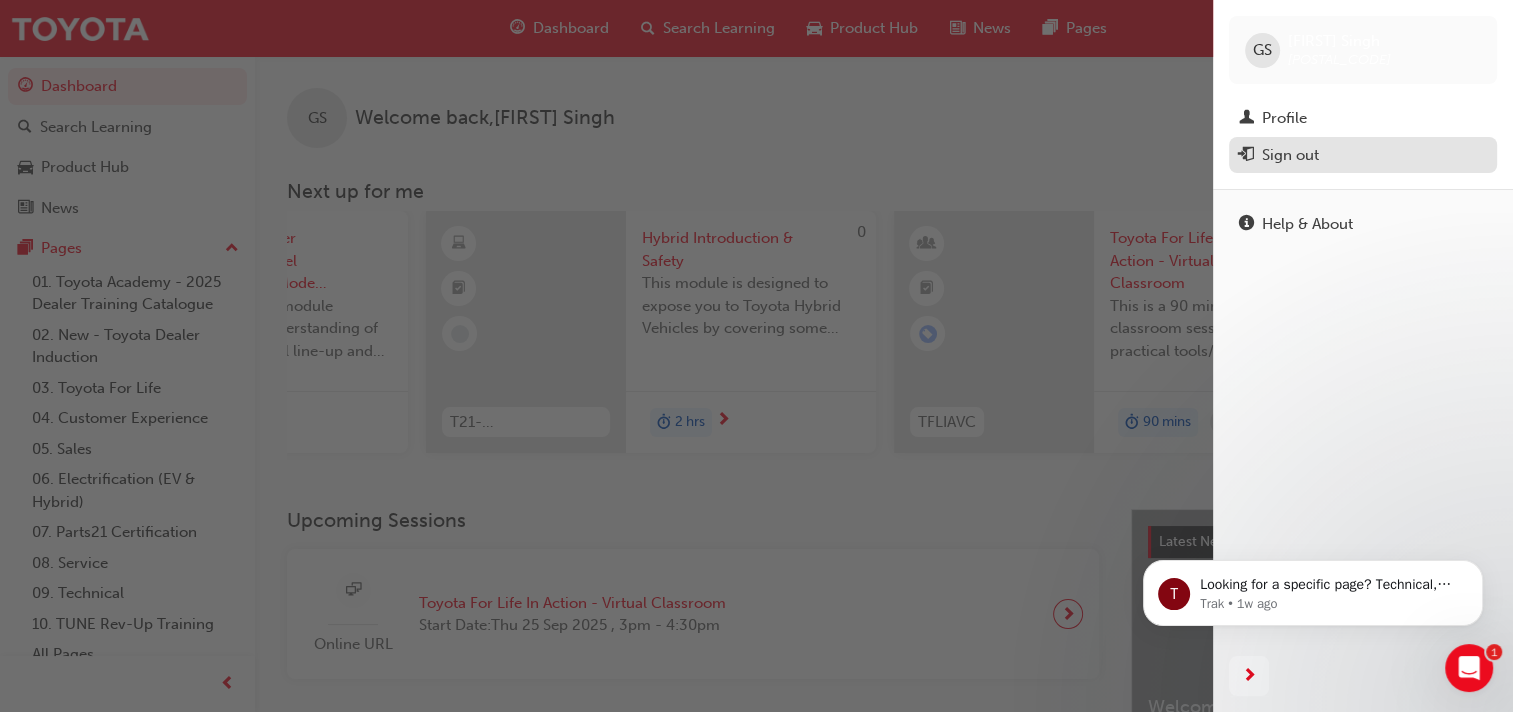 click on "Sign out" at bounding box center (1290, 155) 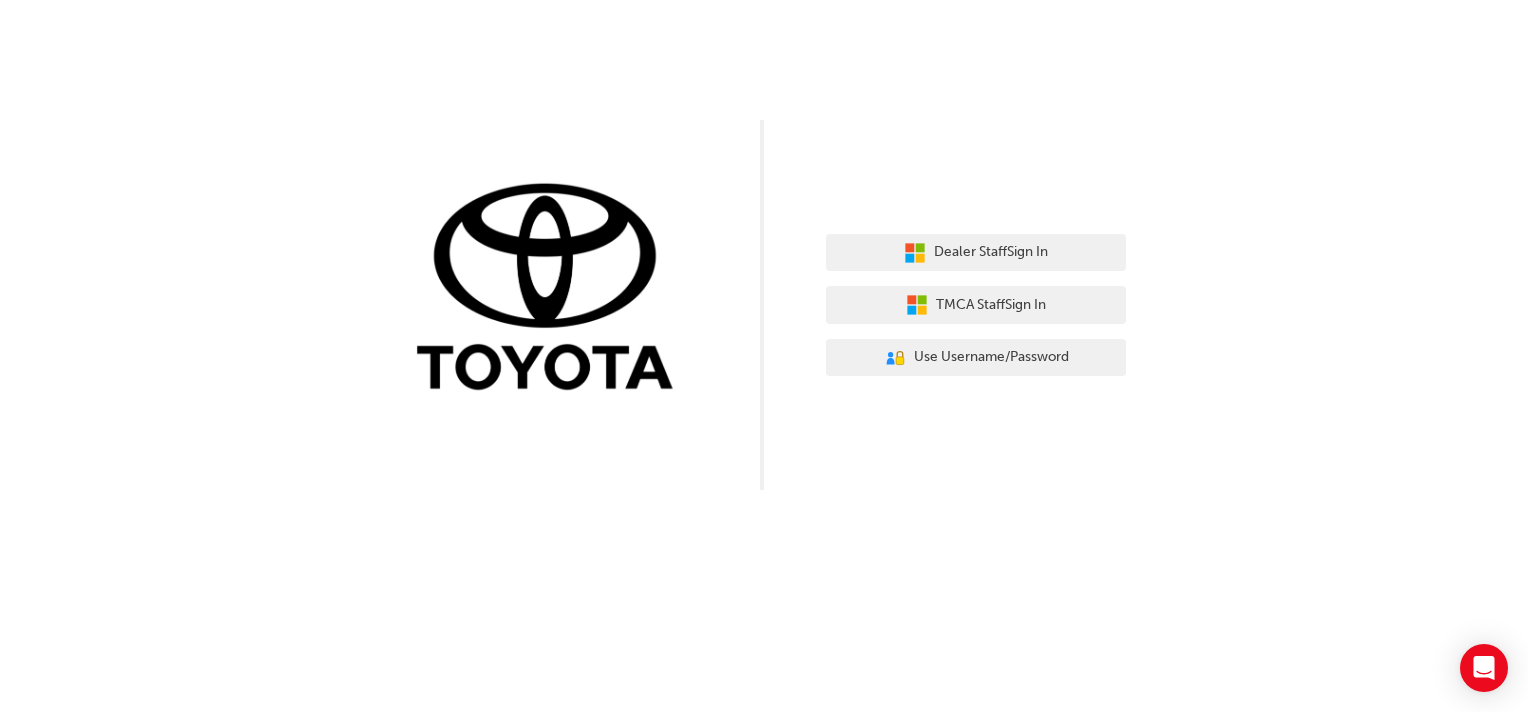 scroll, scrollTop: 0, scrollLeft: 0, axis: both 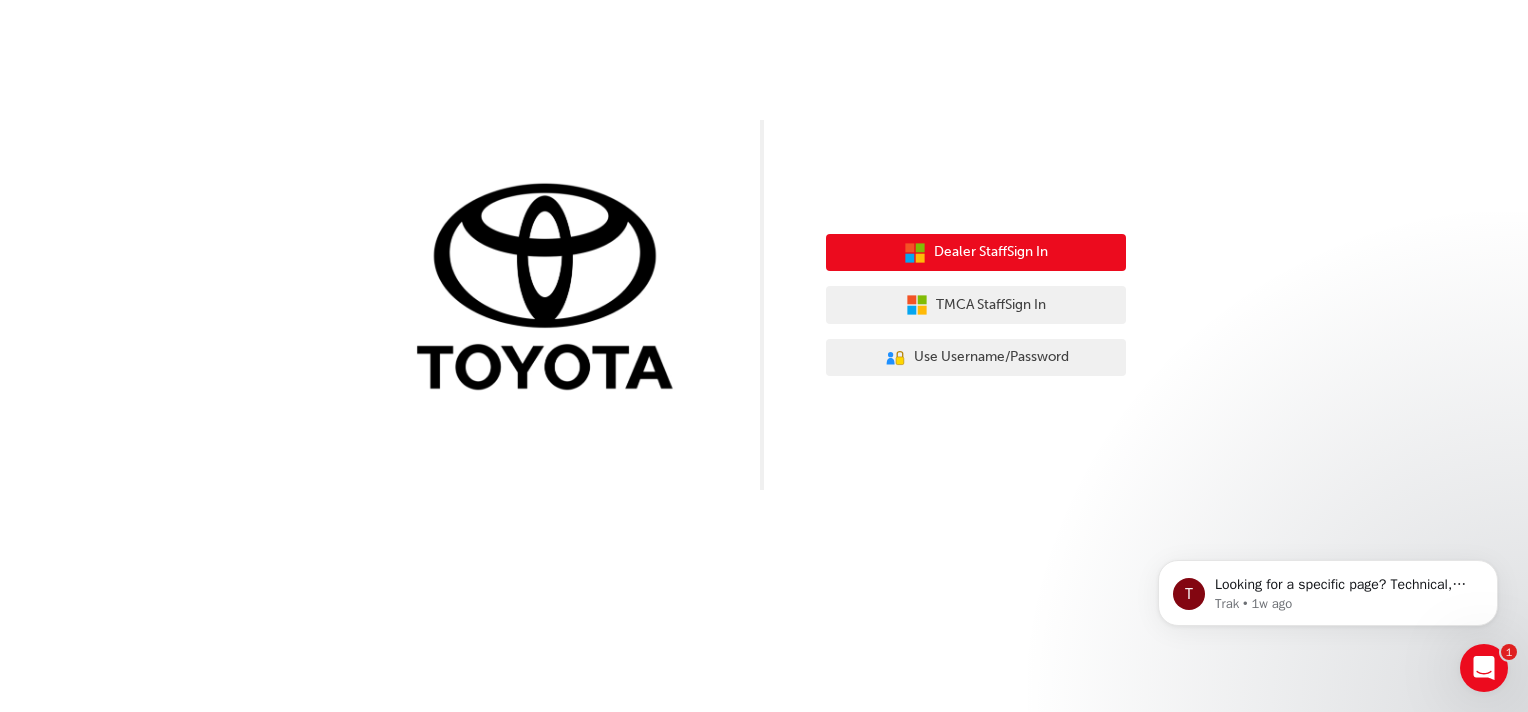 click on "Dealer Staff  Sign In" at bounding box center (991, 252) 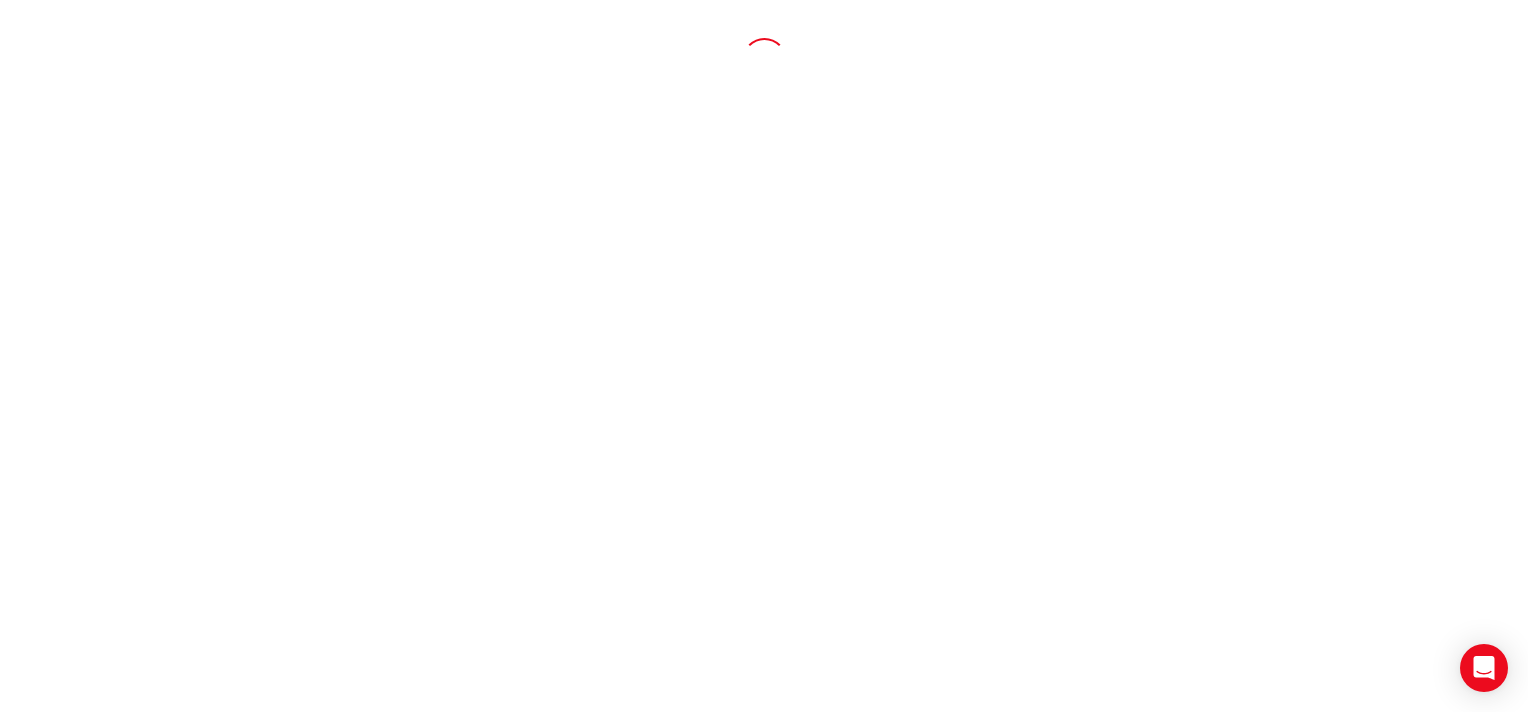 scroll, scrollTop: 0, scrollLeft: 0, axis: both 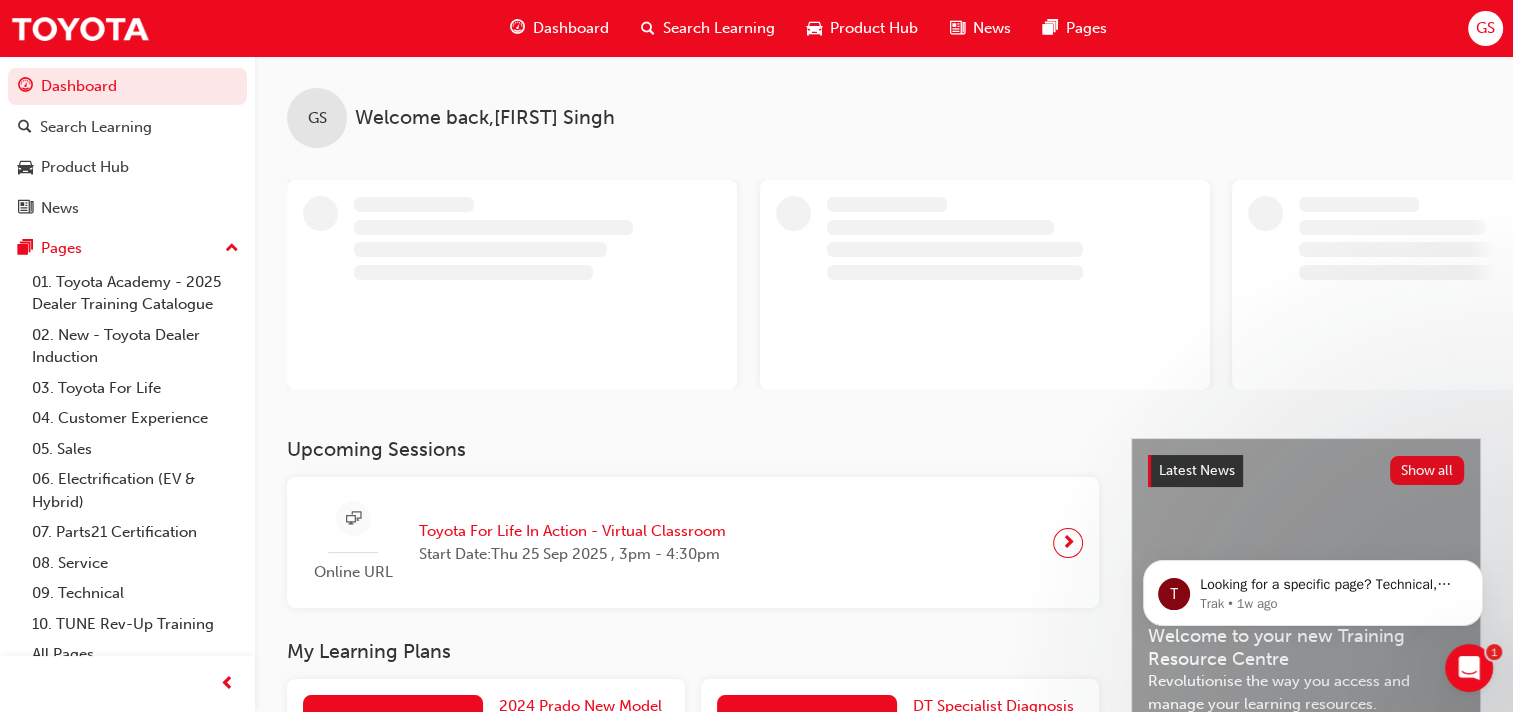 click on "GS" at bounding box center (1485, 28) 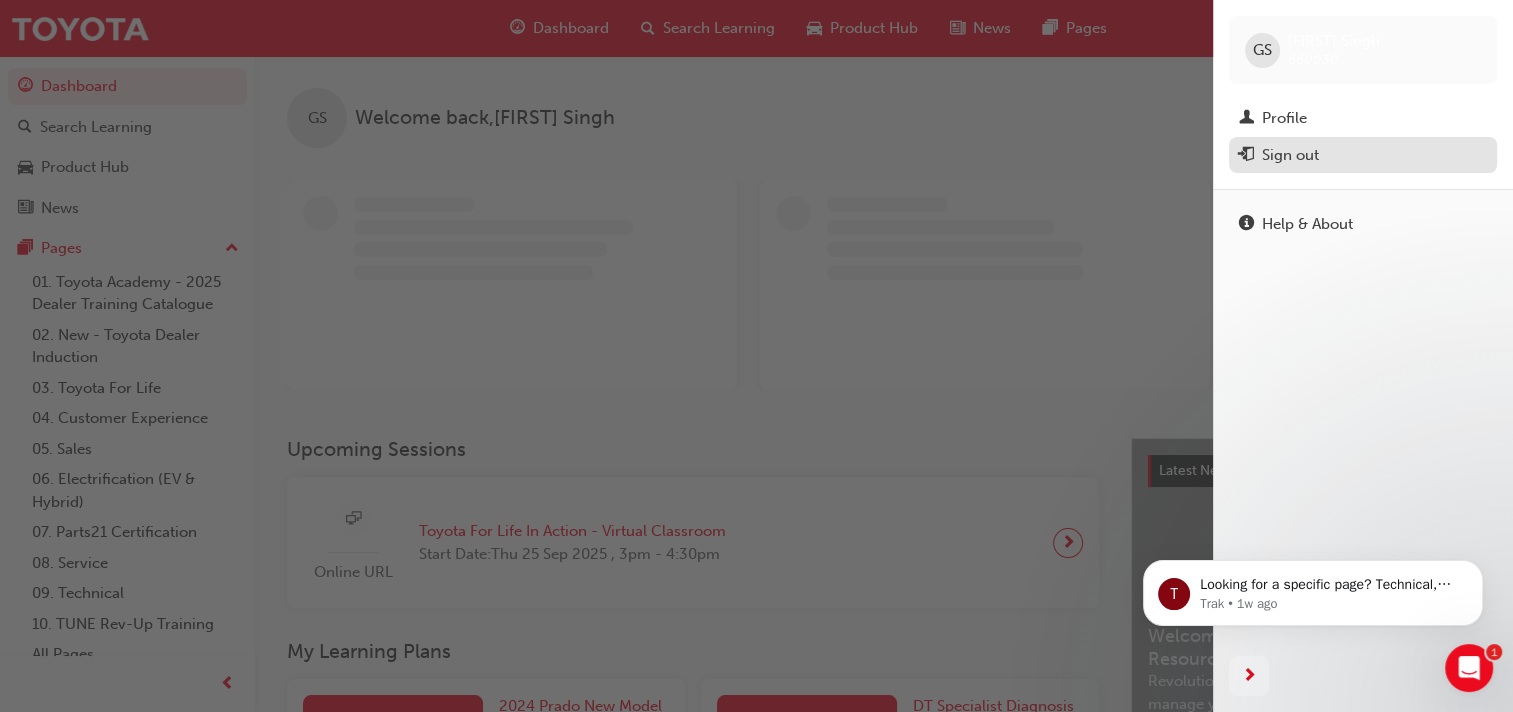 click on "Sign out" at bounding box center [1290, 155] 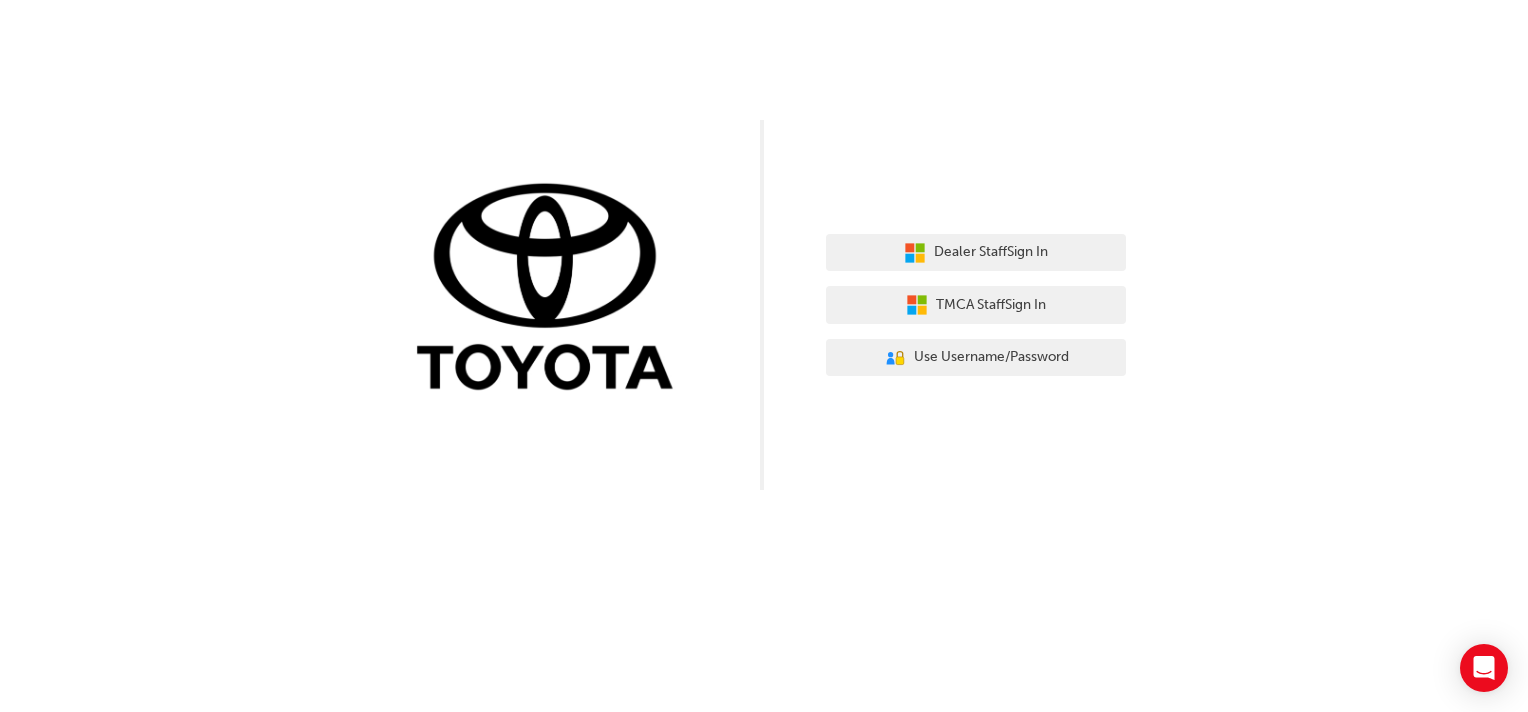 scroll, scrollTop: 0, scrollLeft: 0, axis: both 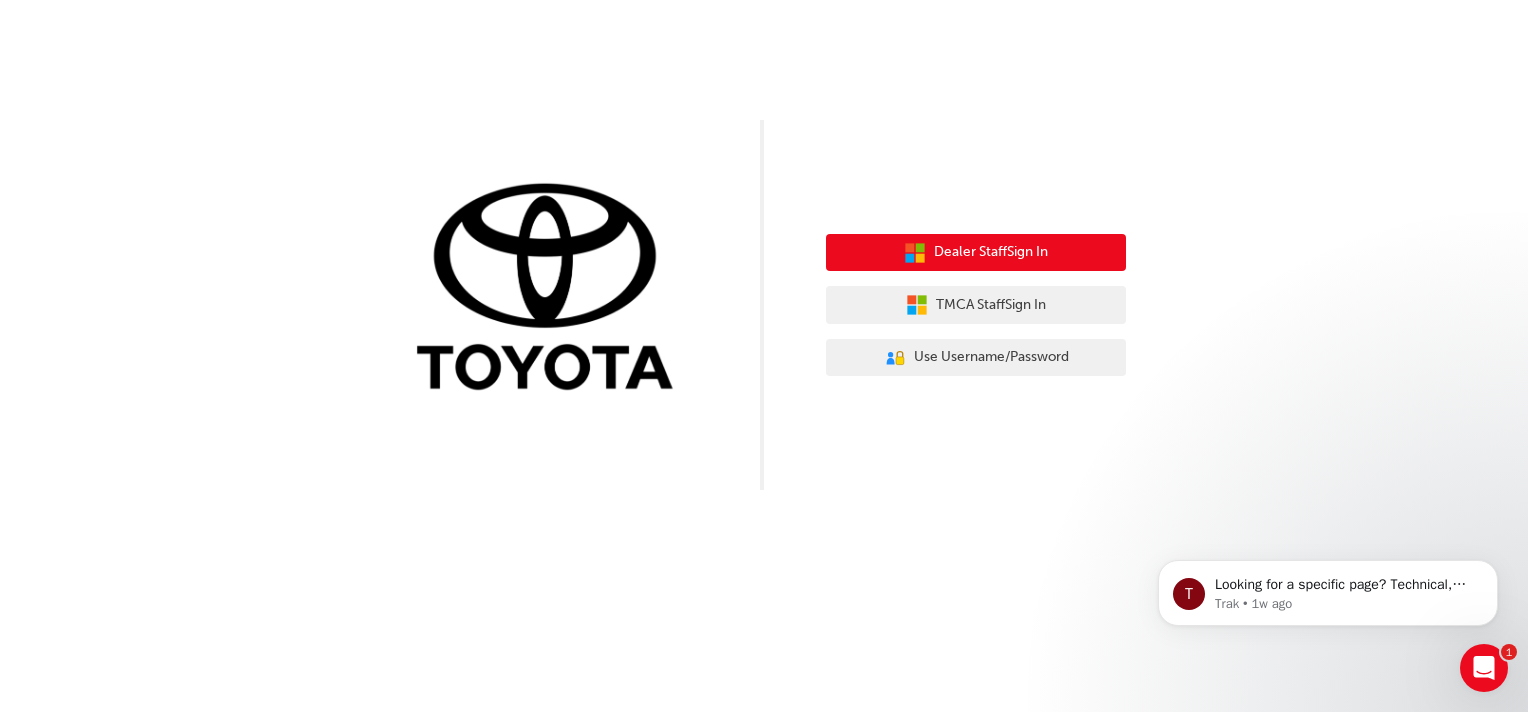 click on "Dealer Staff  Sign In" at bounding box center (991, 252) 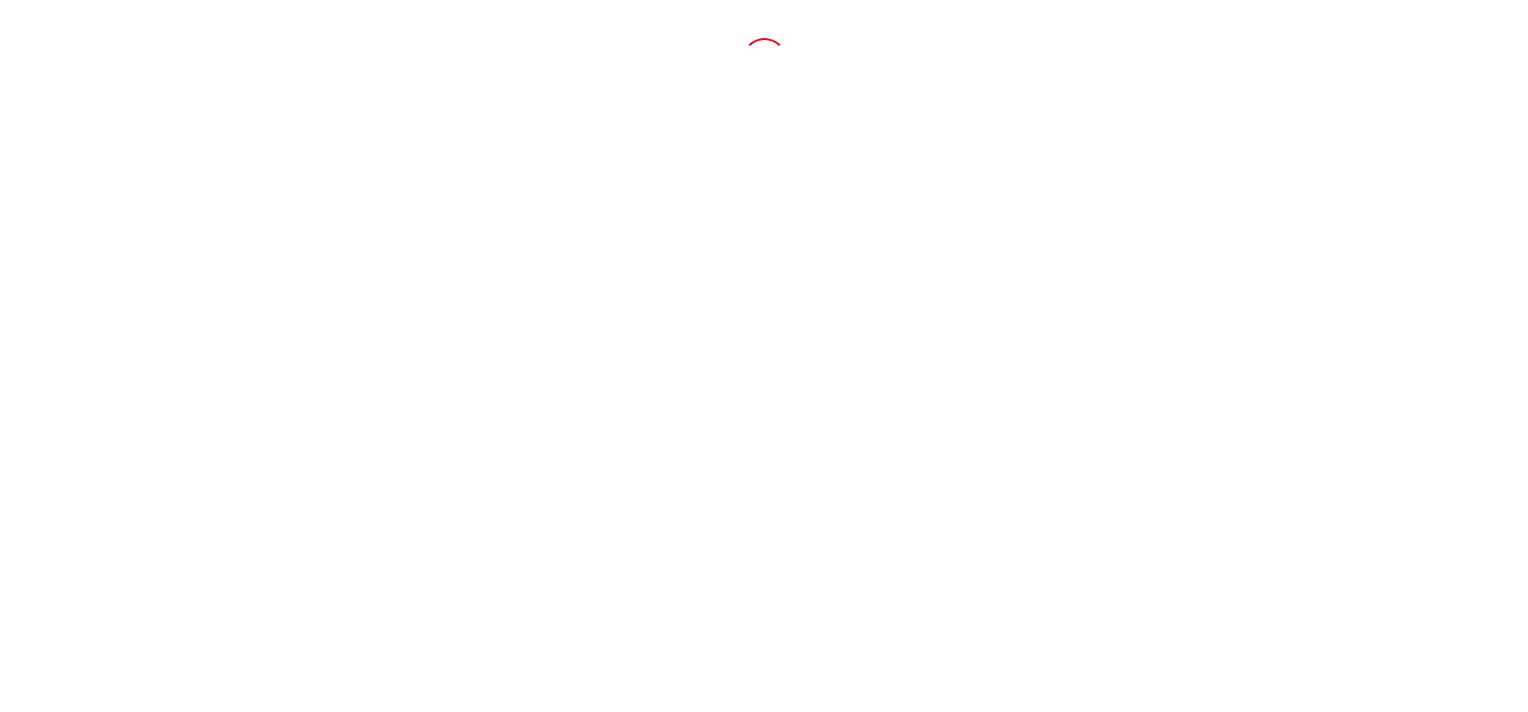 scroll, scrollTop: 0, scrollLeft: 0, axis: both 